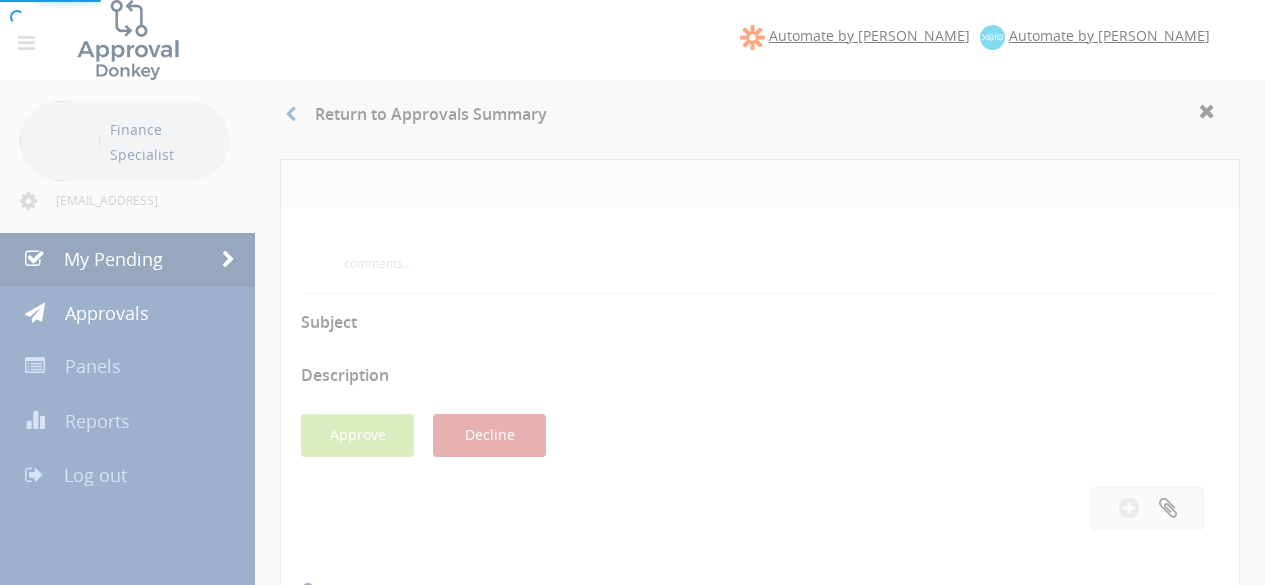 scroll, scrollTop: 200, scrollLeft: 0, axis: vertical 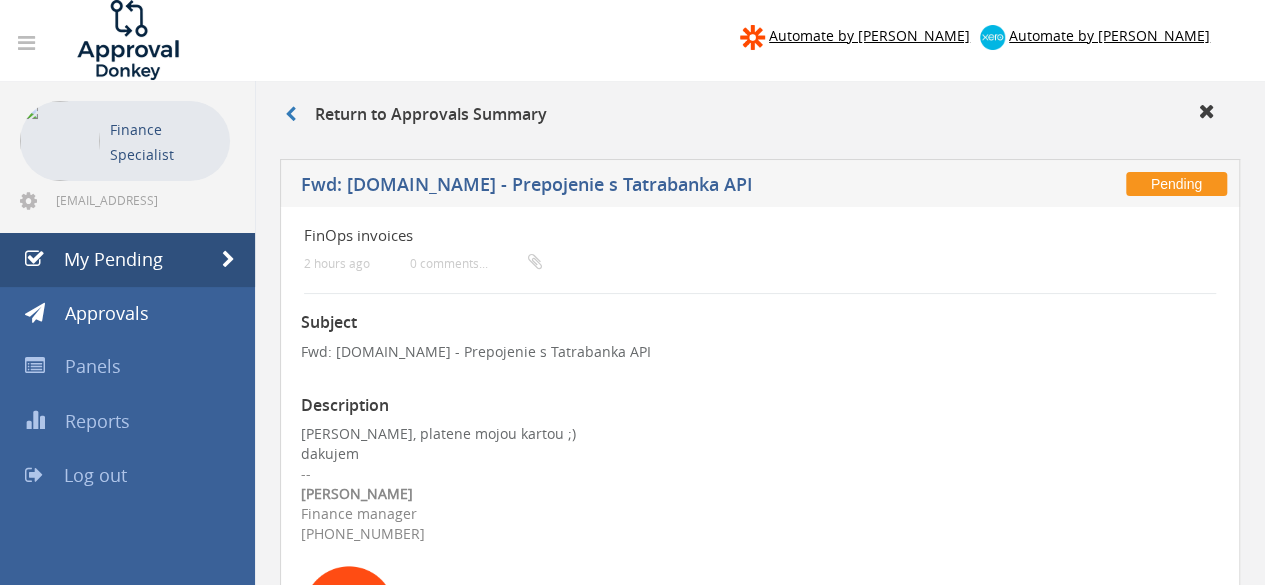 click on "Return to Approvals Summary" at bounding box center (760, 117) 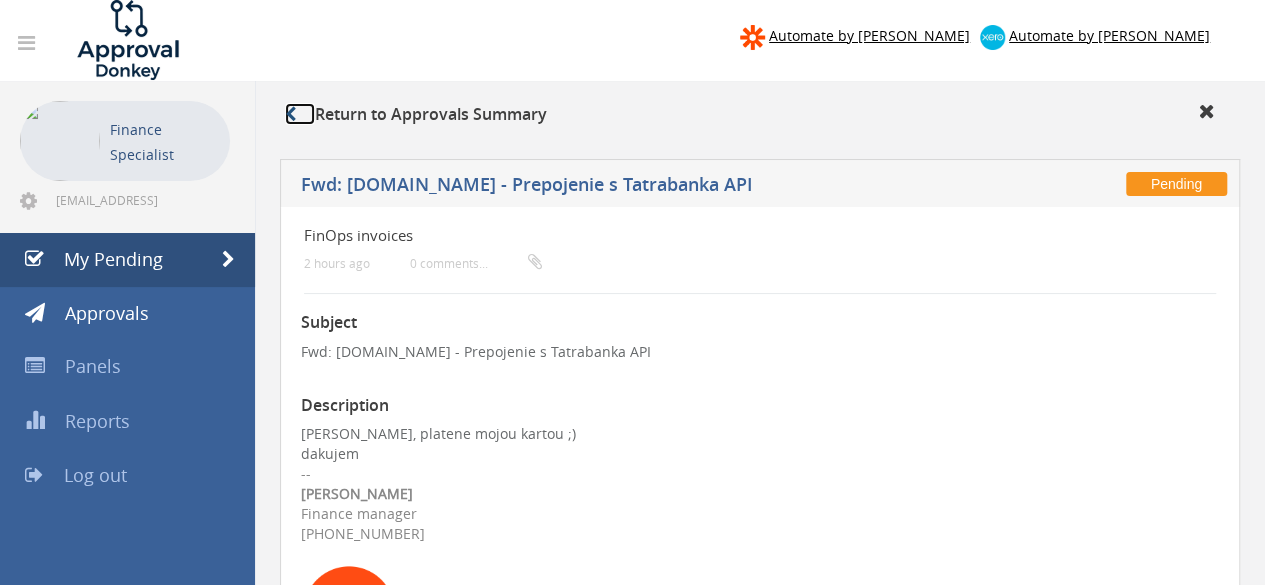 click at bounding box center (290, 114) 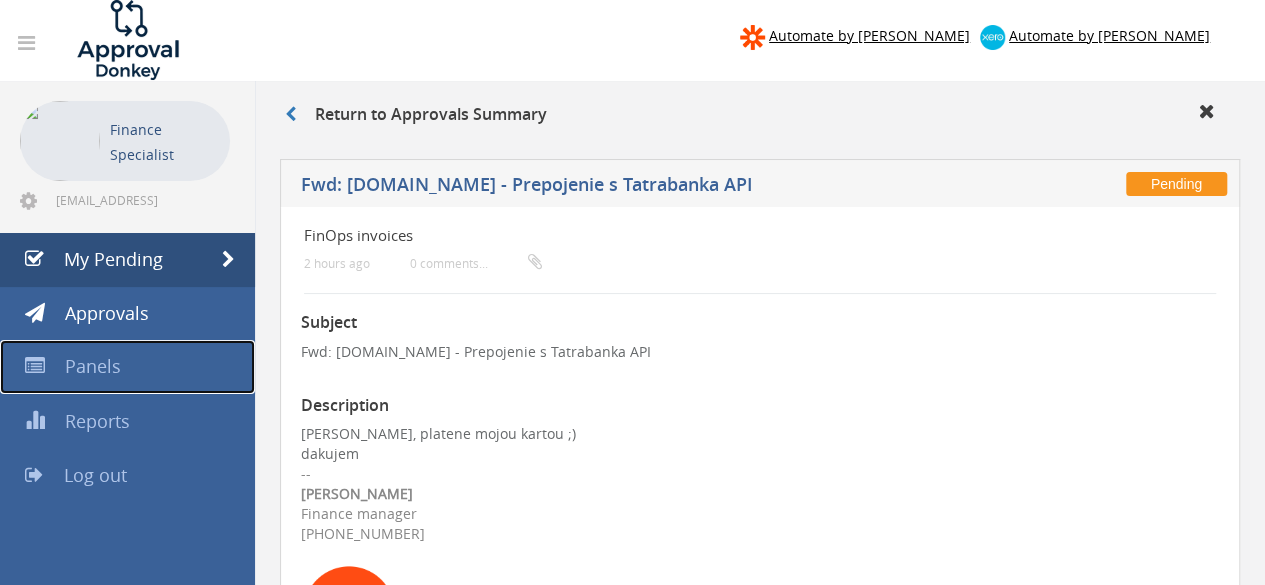 click on "Panels" at bounding box center (93, 366) 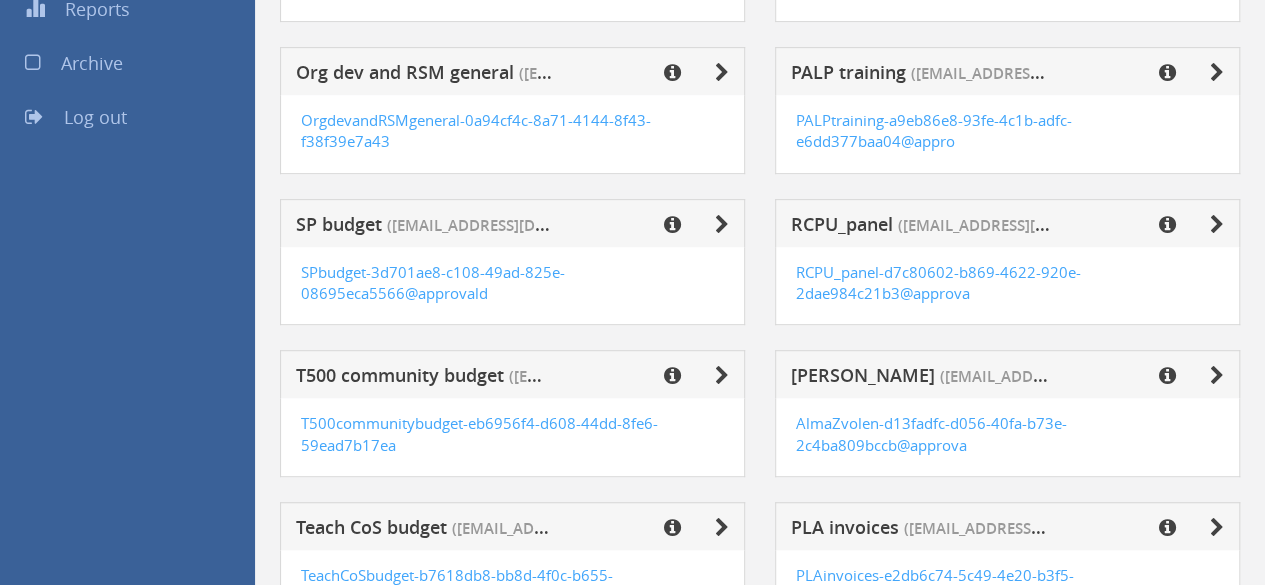 scroll, scrollTop: 500, scrollLeft: 0, axis: vertical 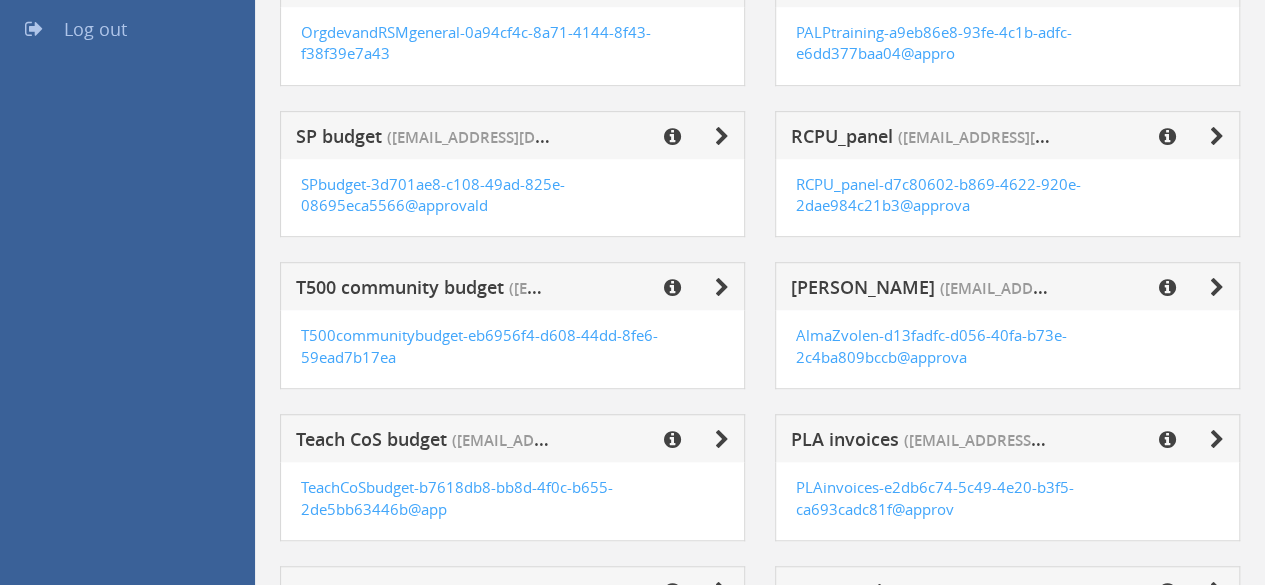 click on "[PERSON_NAME]   ([EMAIL_ADDRESS][DOMAIN_NAME])" at bounding box center (1007, 286) 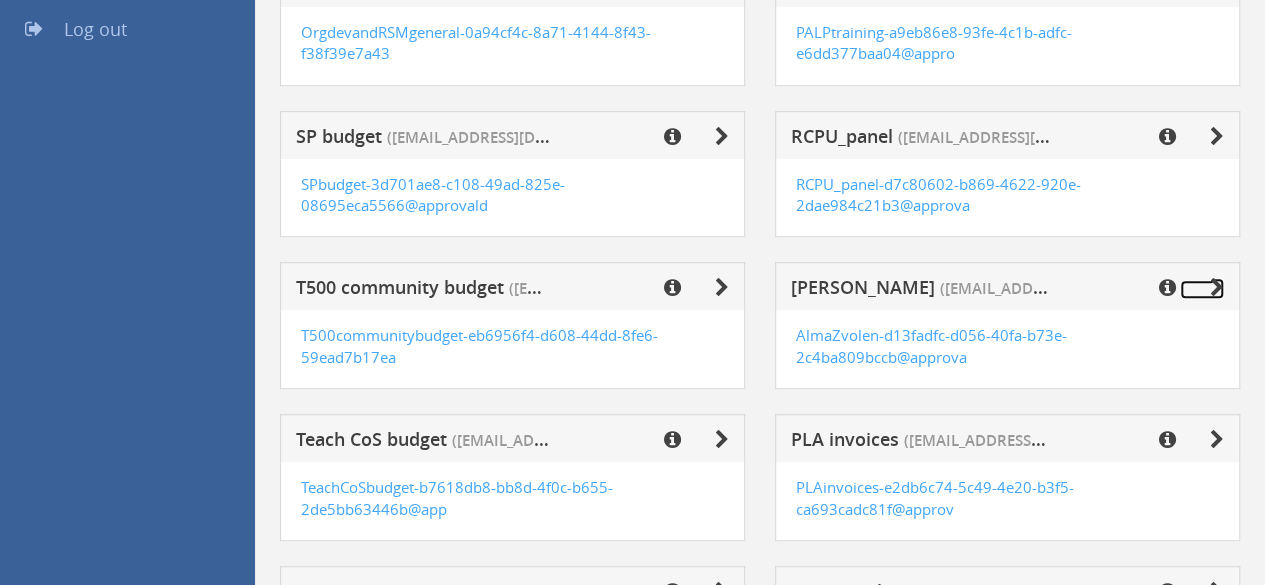 click at bounding box center [1217, 288] 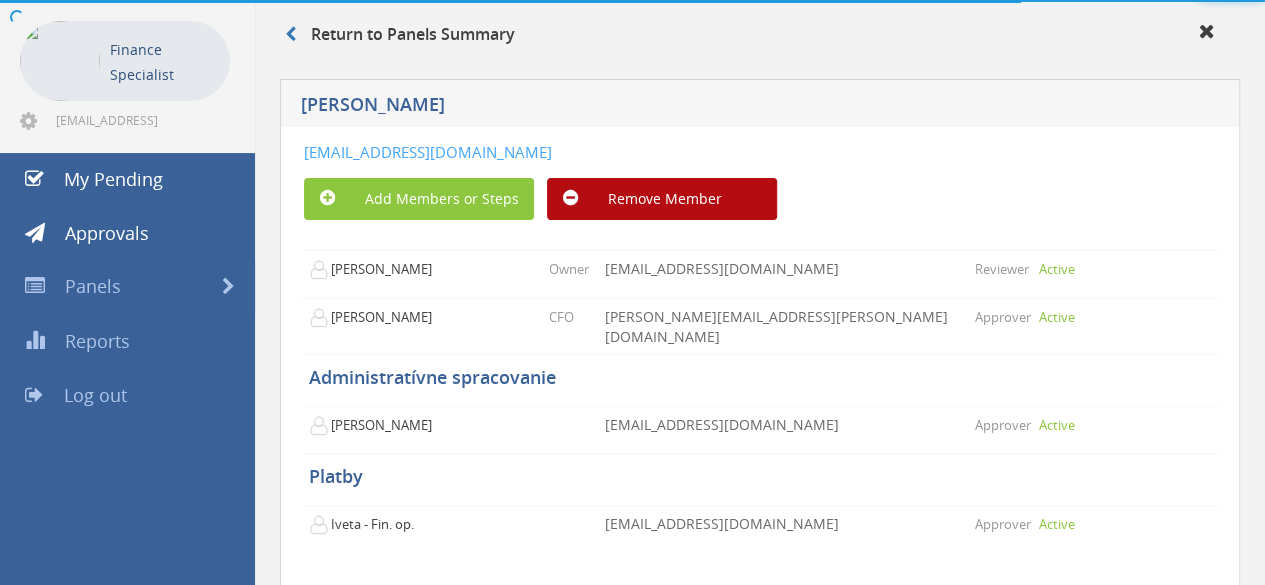 scroll, scrollTop: 153, scrollLeft: 0, axis: vertical 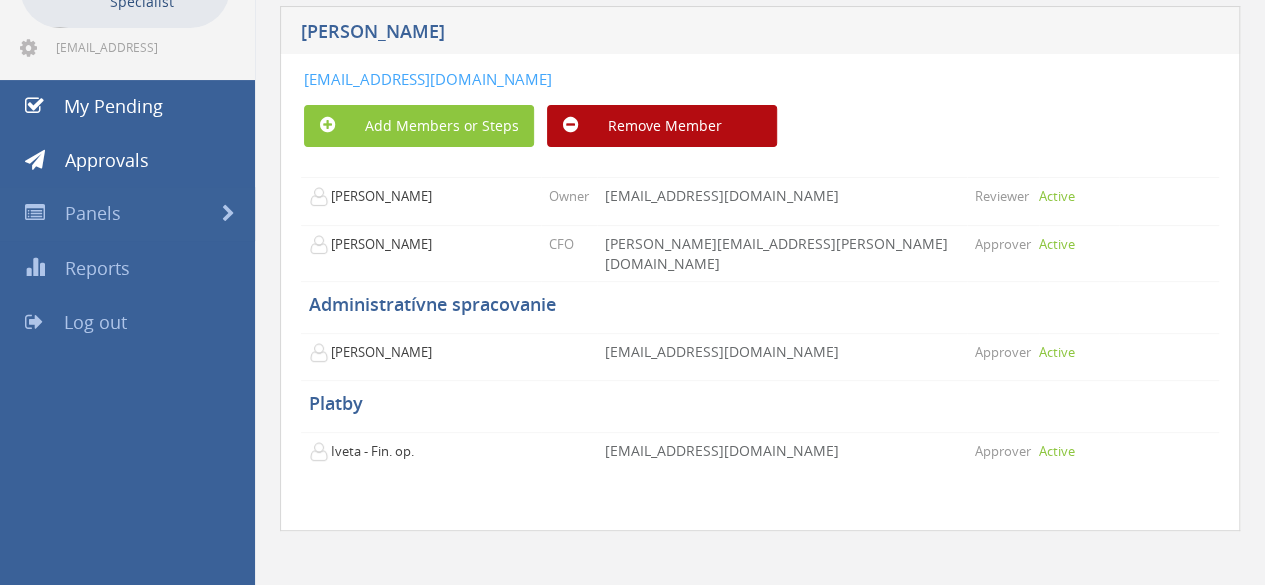 drag, startPoint x: 815, startPoint y: 79, endPoint x: 274, endPoint y: 87, distance: 541.05914 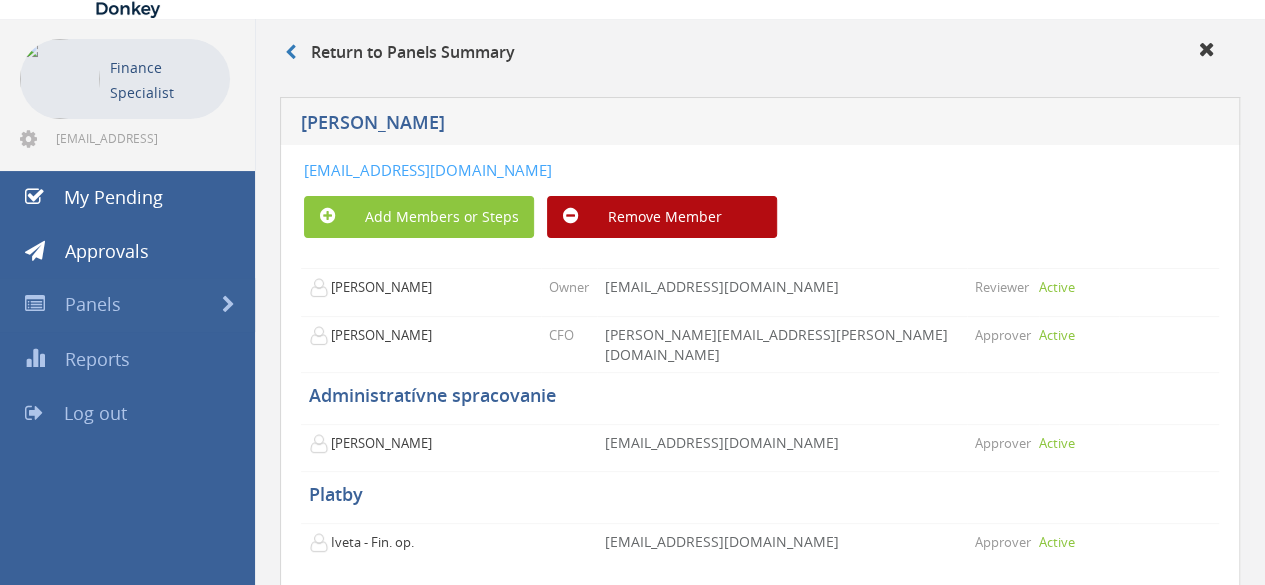 scroll, scrollTop: 0, scrollLeft: 0, axis: both 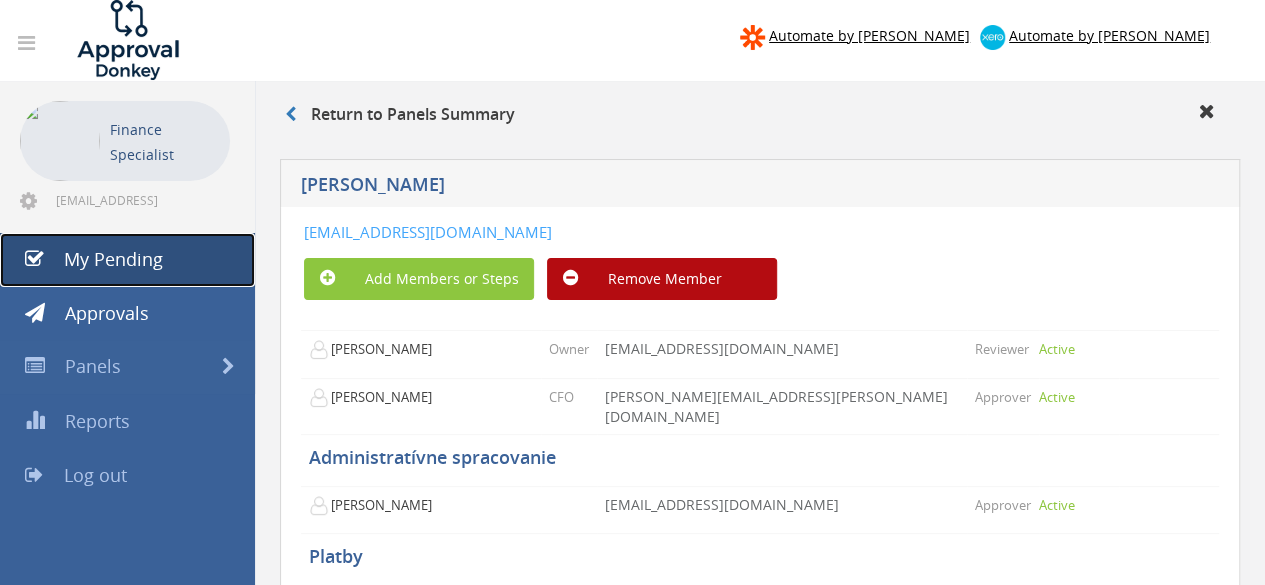 click on "My Pending" at bounding box center [113, 259] 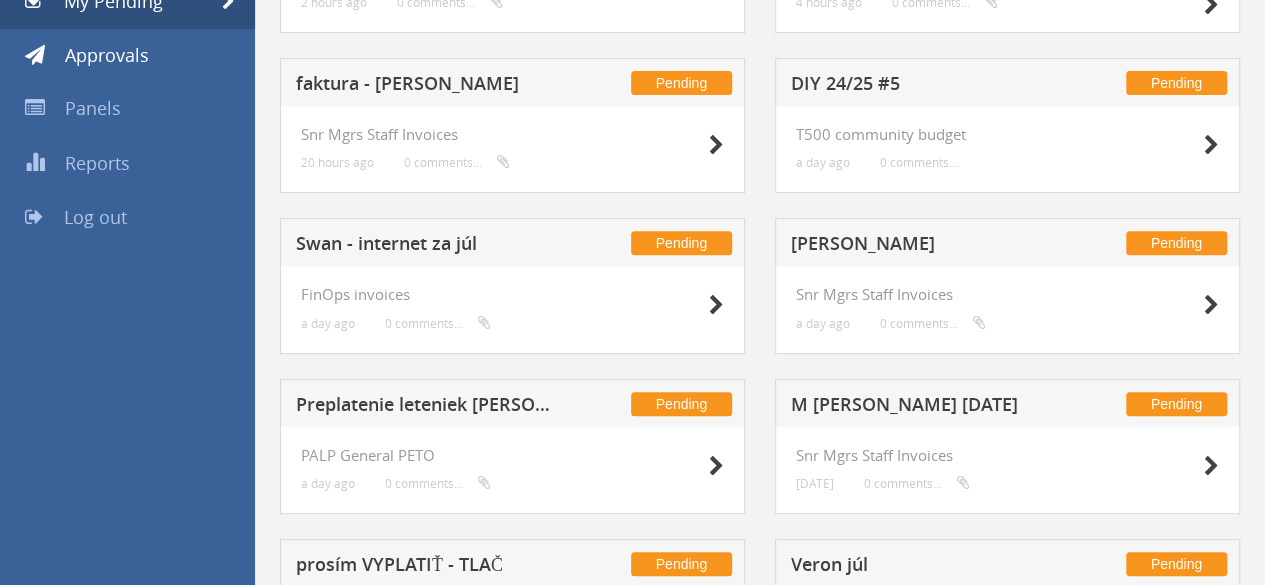 scroll, scrollTop: 300, scrollLeft: 0, axis: vertical 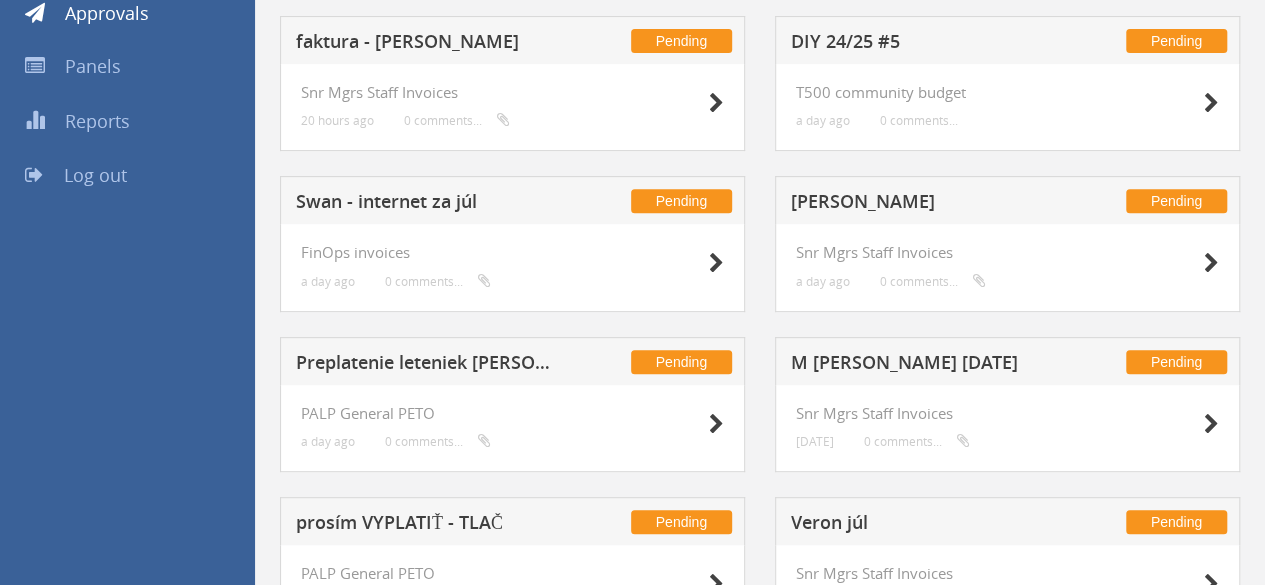 click on "Swan - internet za júl" at bounding box center [426, 204] 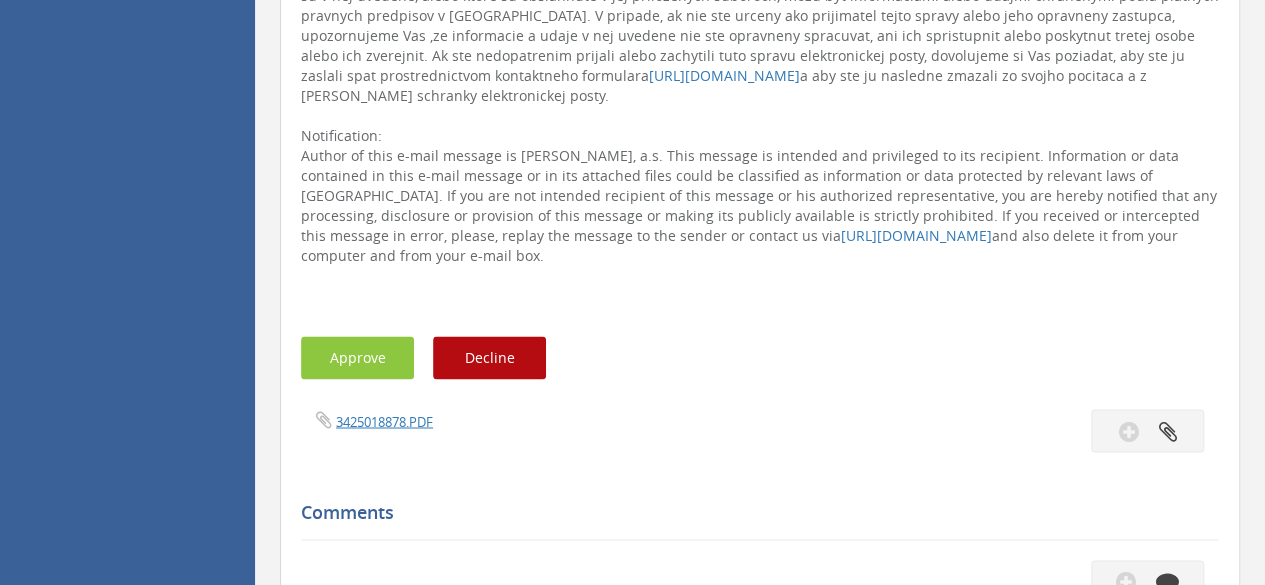 scroll, scrollTop: 1500, scrollLeft: 0, axis: vertical 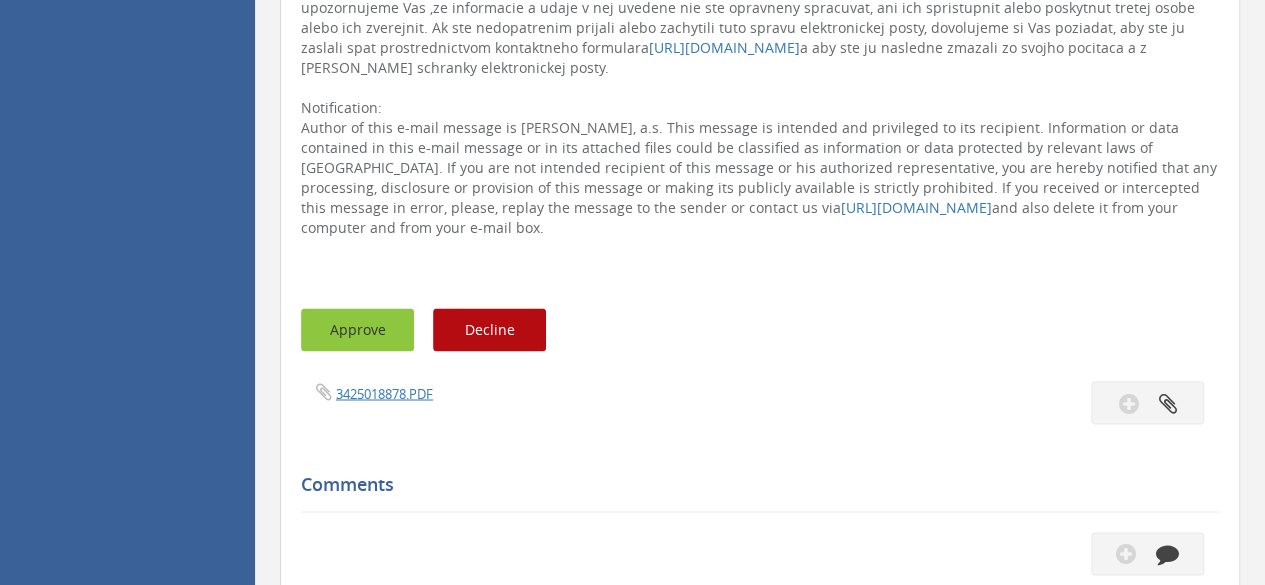 click on "Approve" at bounding box center [357, 329] 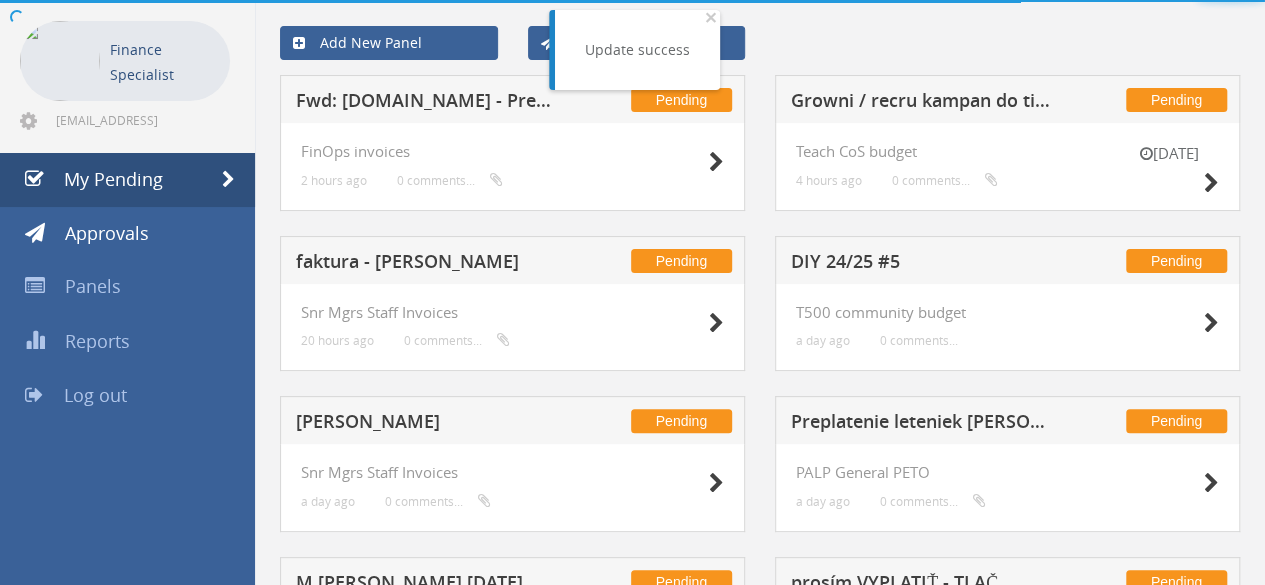 scroll, scrollTop: 409, scrollLeft: 0, axis: vertical 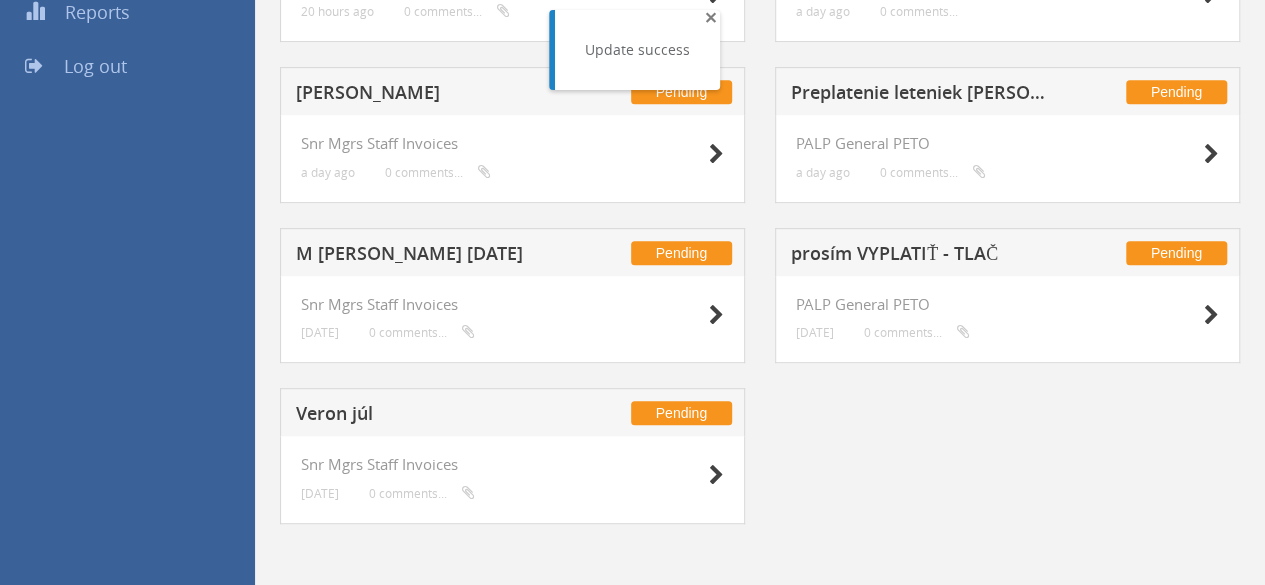 click on "×" at bounding box center (711, 17) 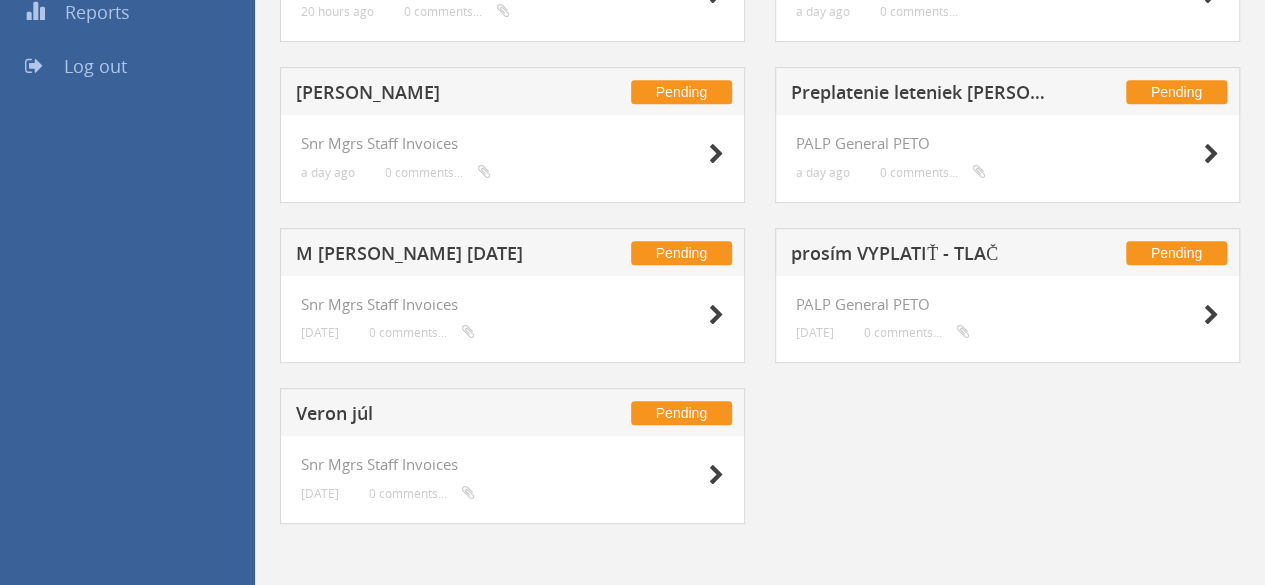 click on "prosím VYPLATIŤ - TLAČ" at bounding box center [921, 256] 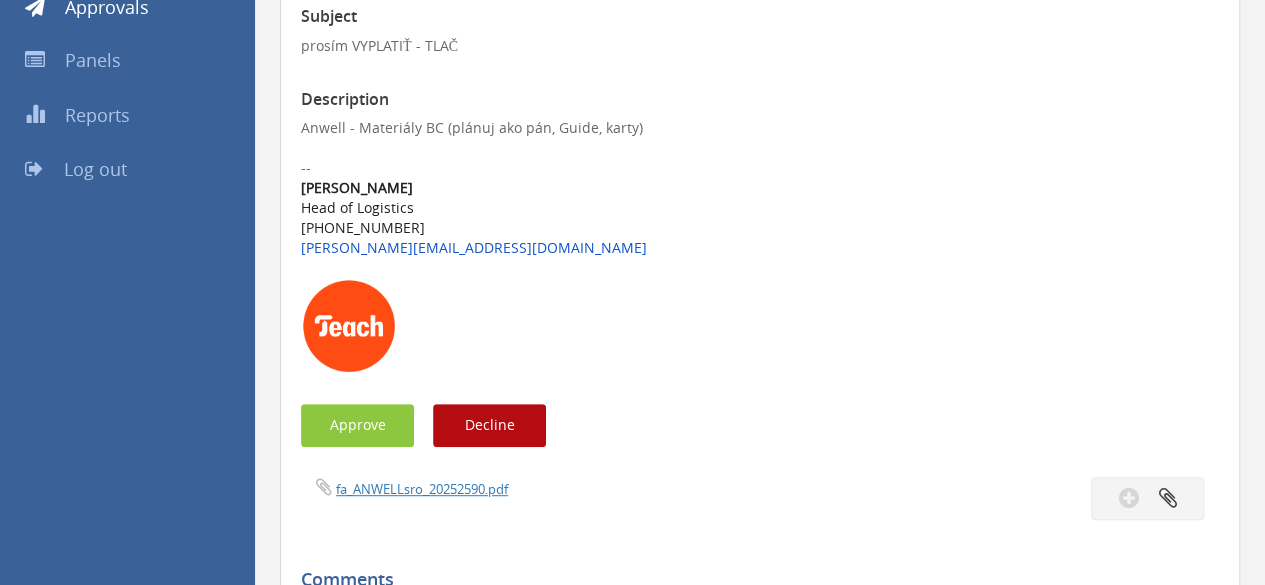 scroll, scrollTop: 409, scrollLeft: 0, axis: vertical 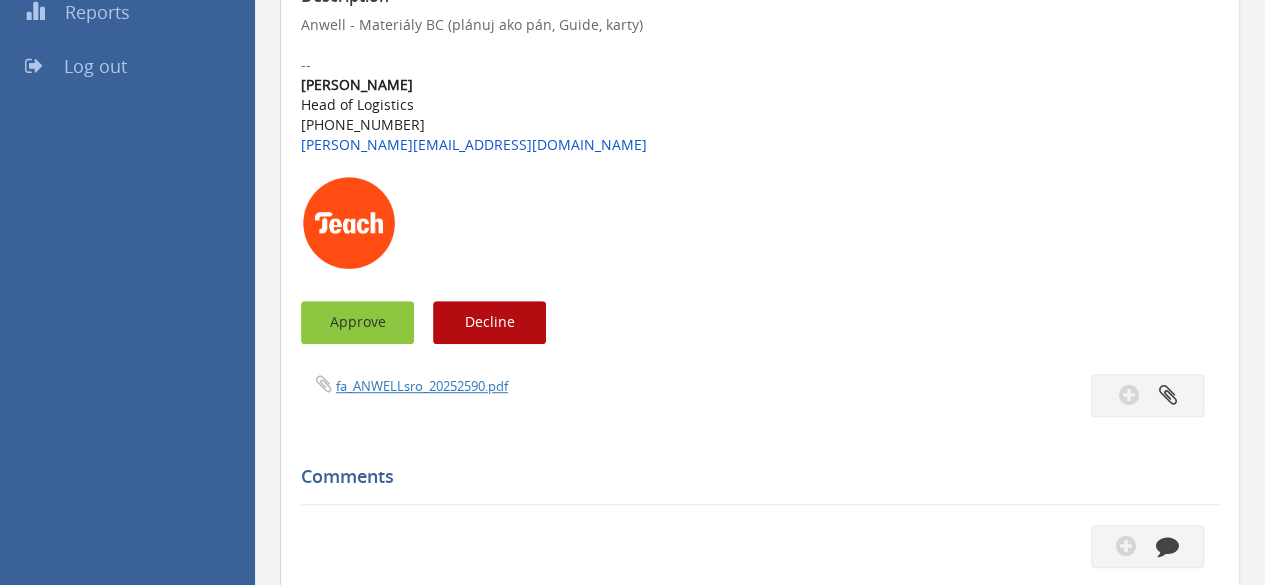 click on "Approve" at bounding box center (357, 322) 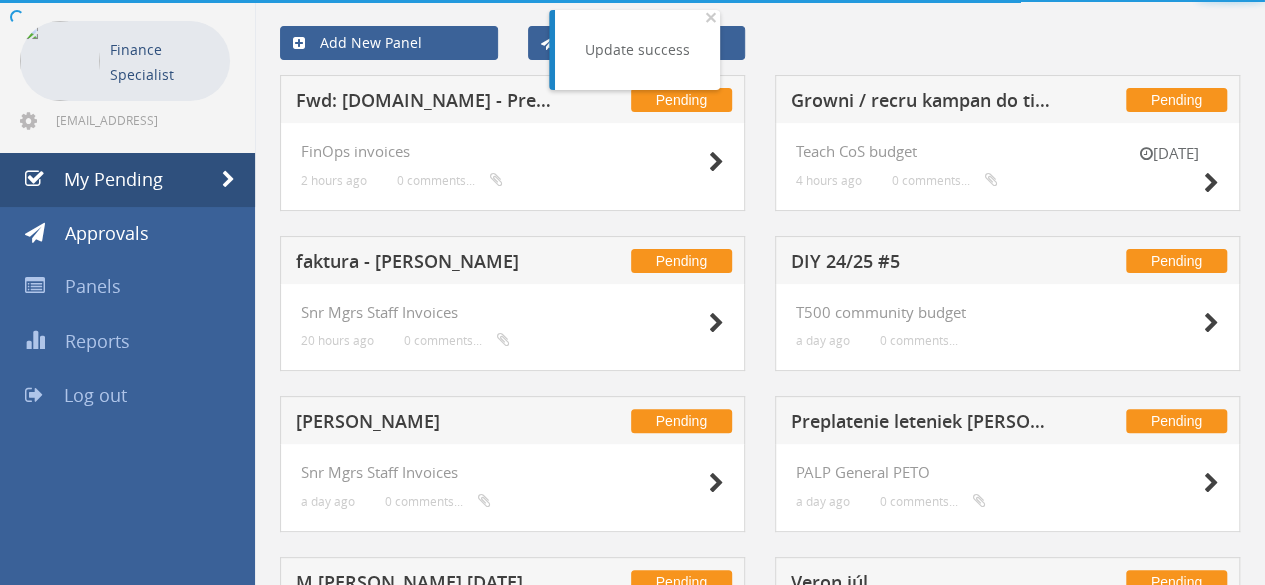 scroll, scrollTop: 249, scrollLeft: 0, axis: vertical 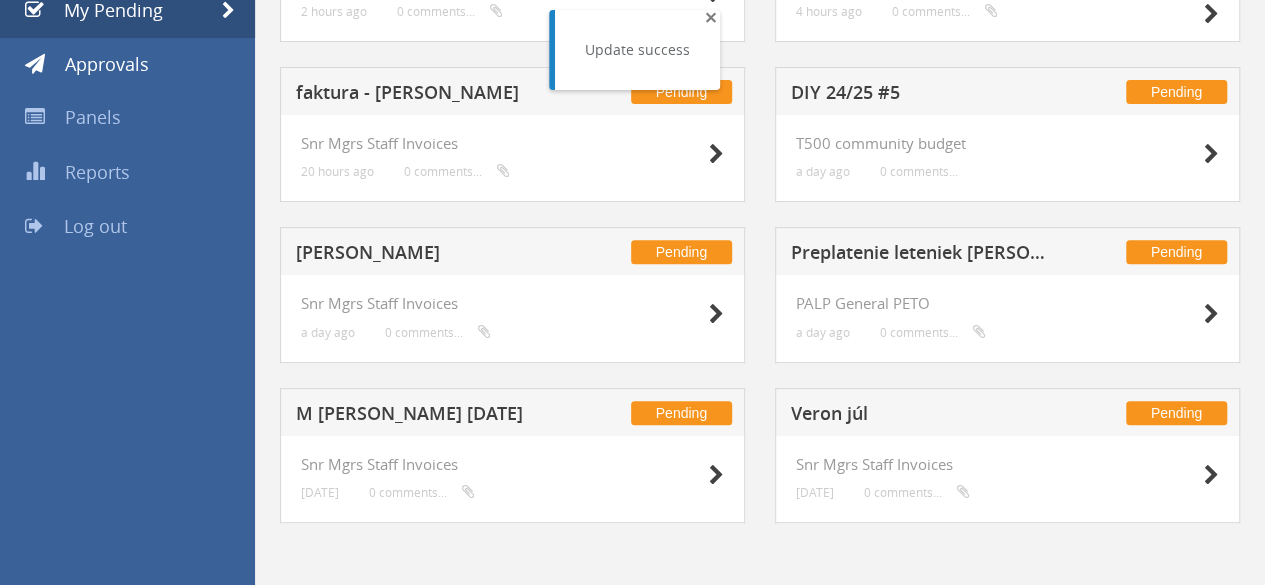 click on "×" at bounding box center (711, 17) 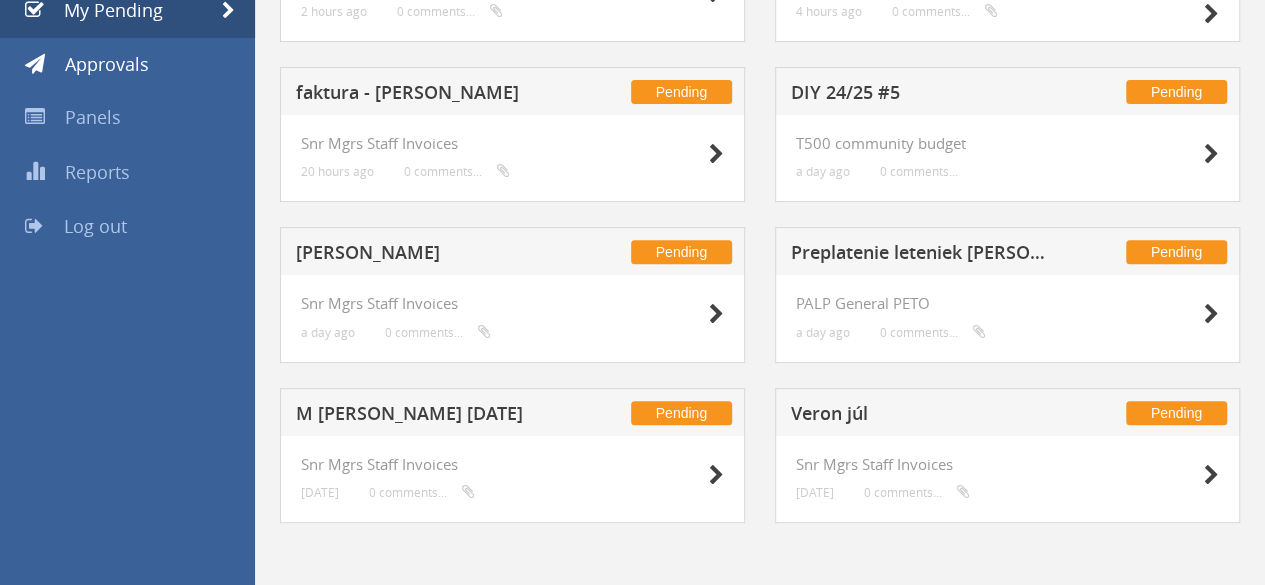 click on "[PERSON_NAME]" at bounding box center [426, 255] 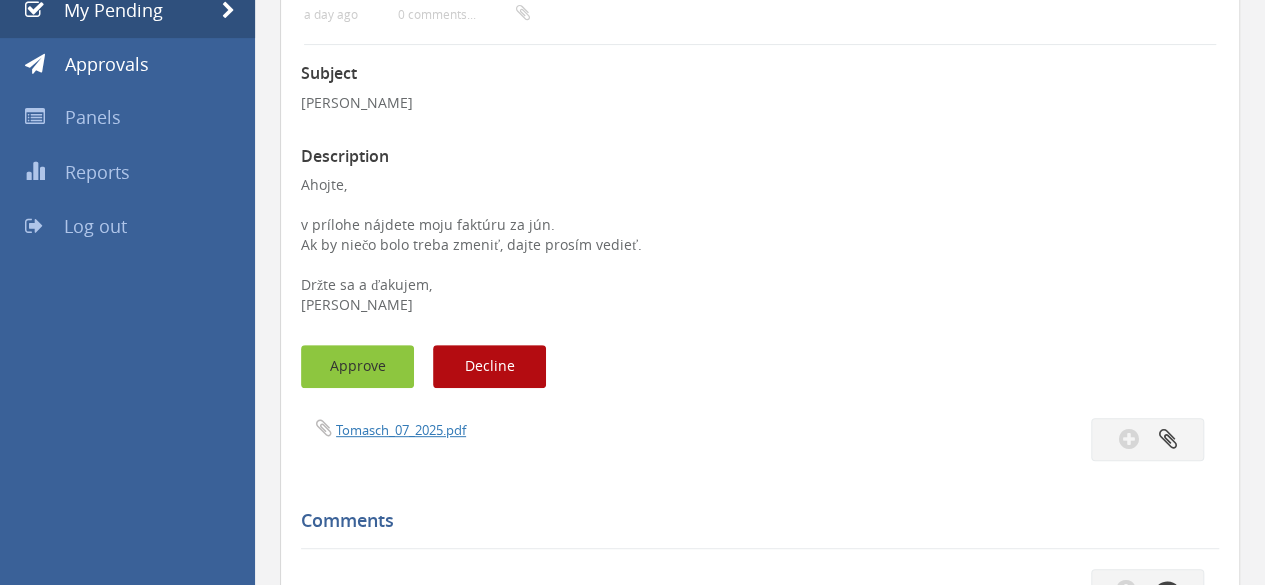 click on "Approve" at bounding box center [357, 366] 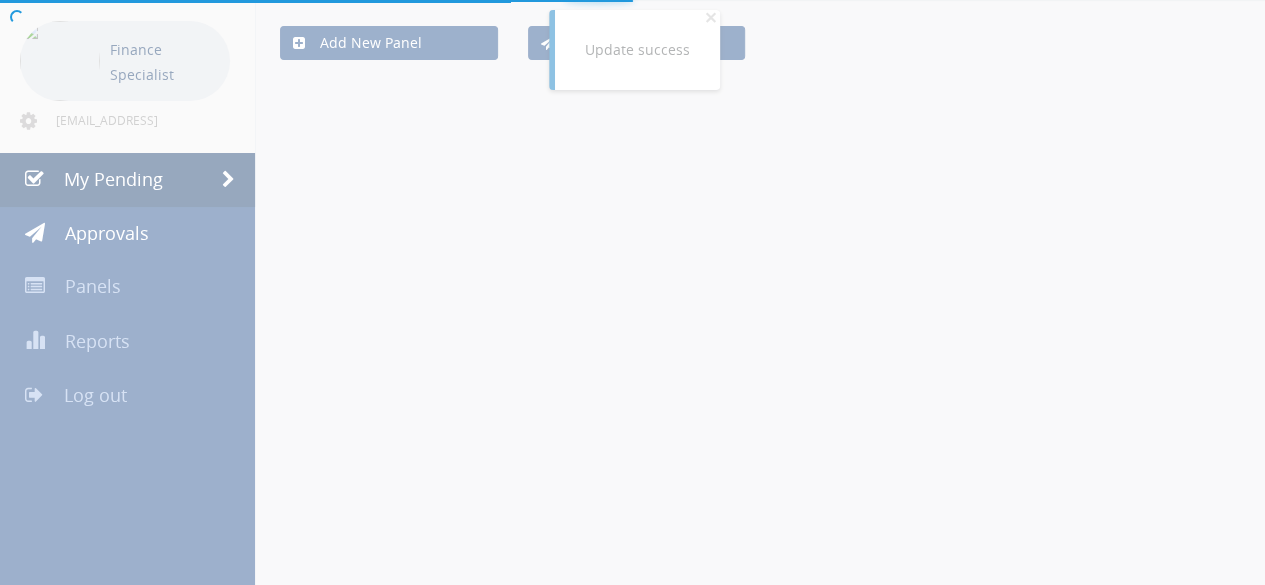 scroll, scrollTop: 249, scrollLeft: 0, axis: vertical 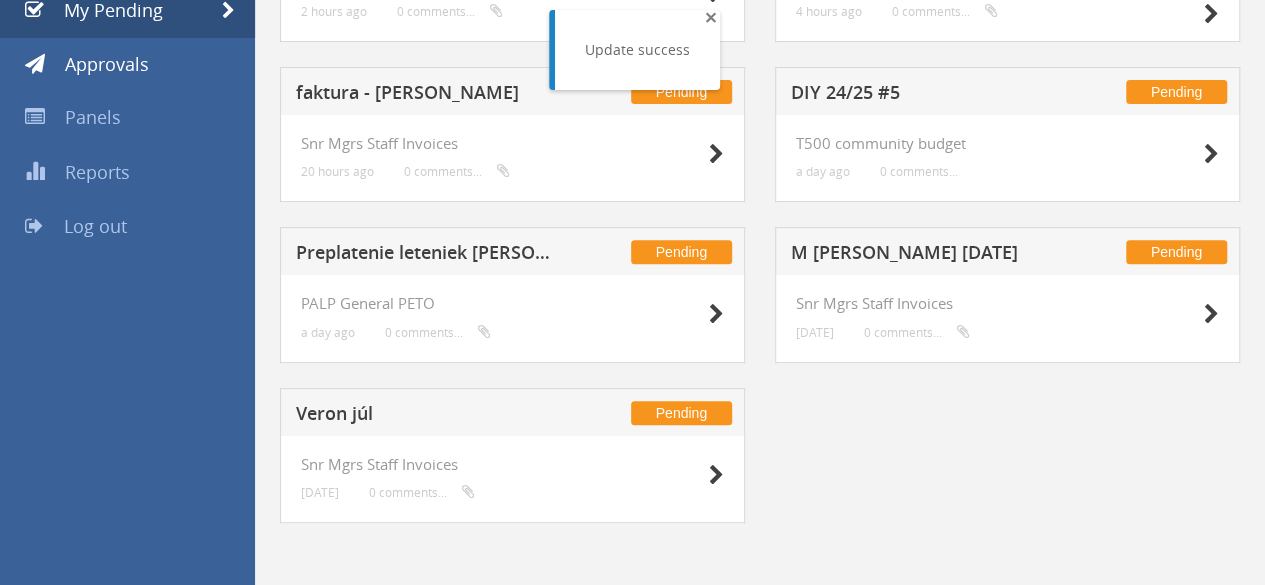 click on "×" at bounding box center (711, 17) 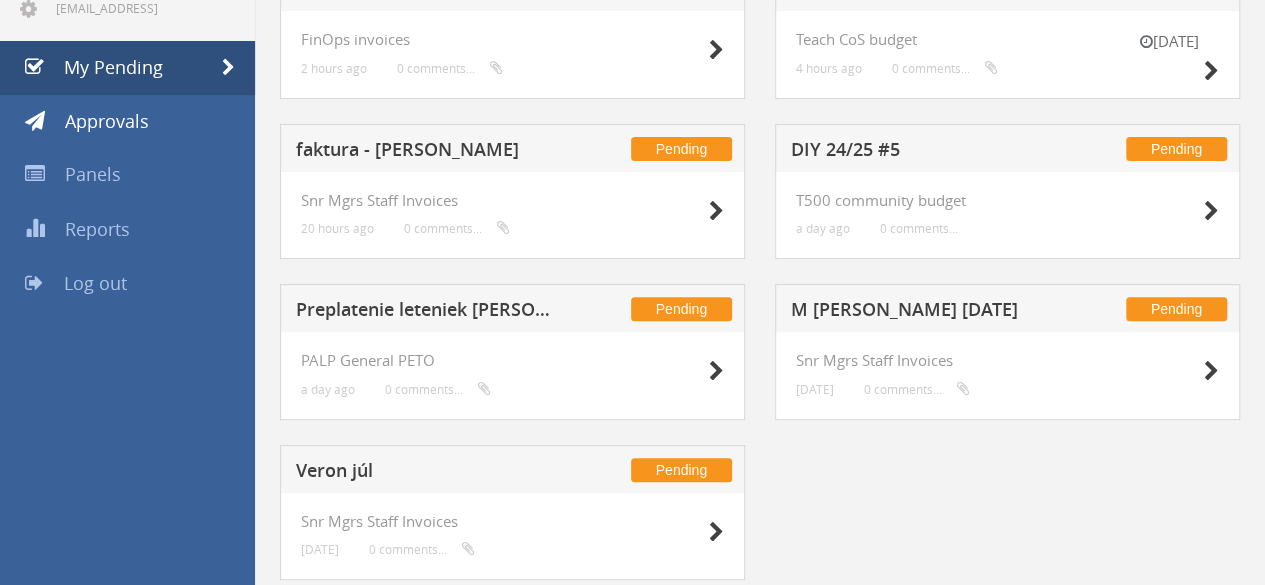scroll, scrollTop: 149, scrollLeft: 0, axis: vertical 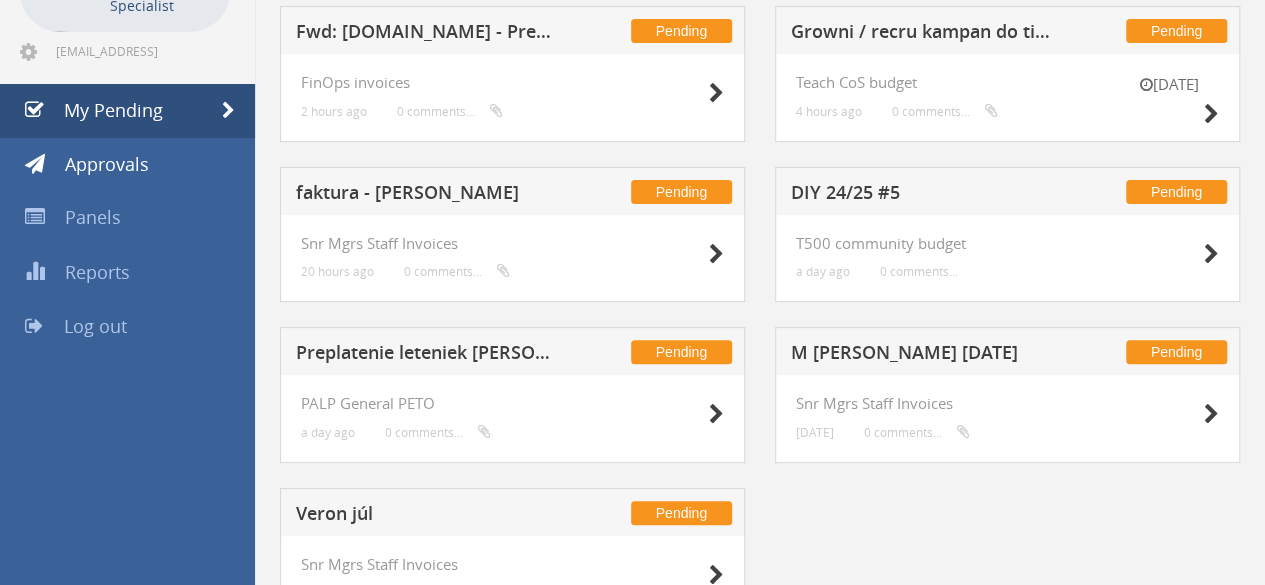 click on "Preplatenie leteniek [PERSON_NAME]" at bounding box center [426, 355] 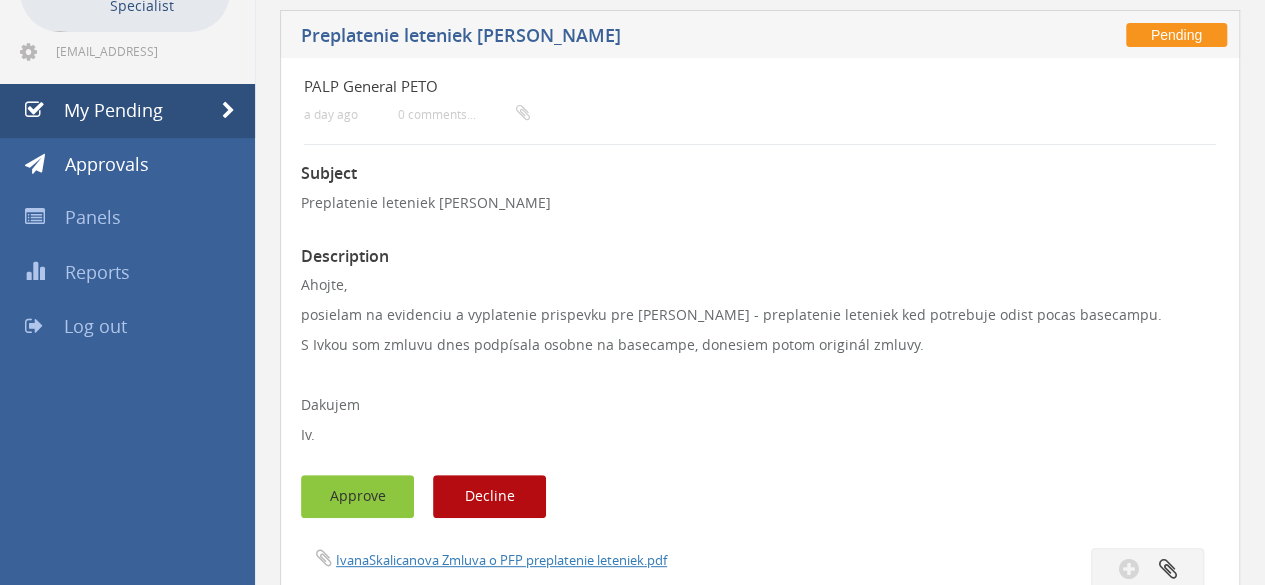 click on "Approve" at bounding box center [357, 496] 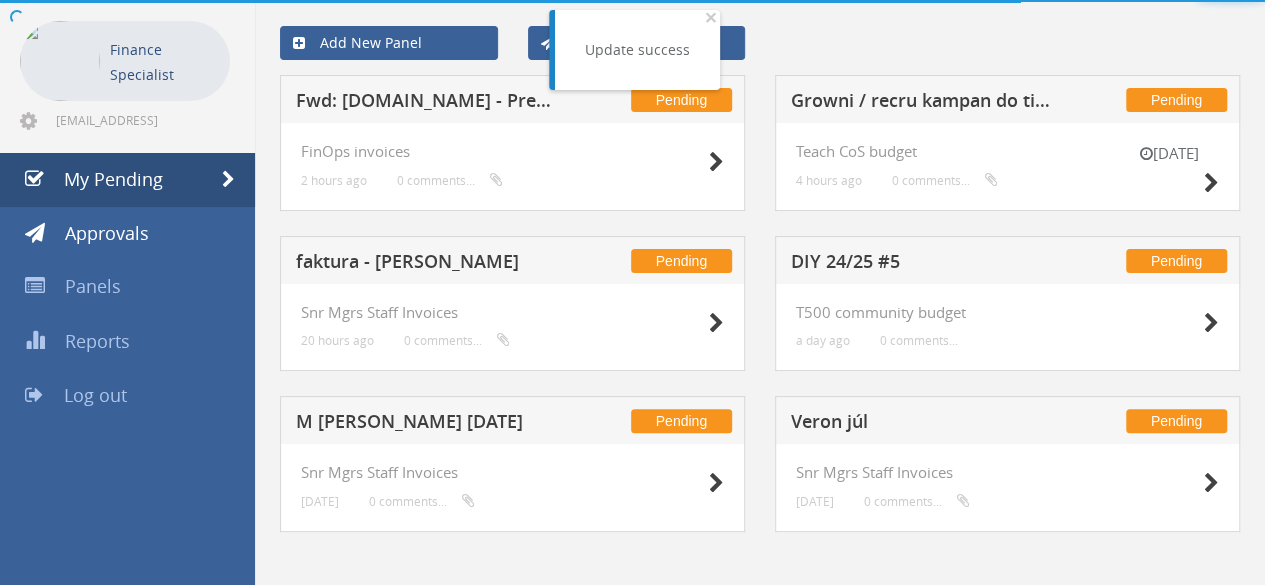 scroll, scrollTop: 89, scrollLeft: 0, axis: vertical 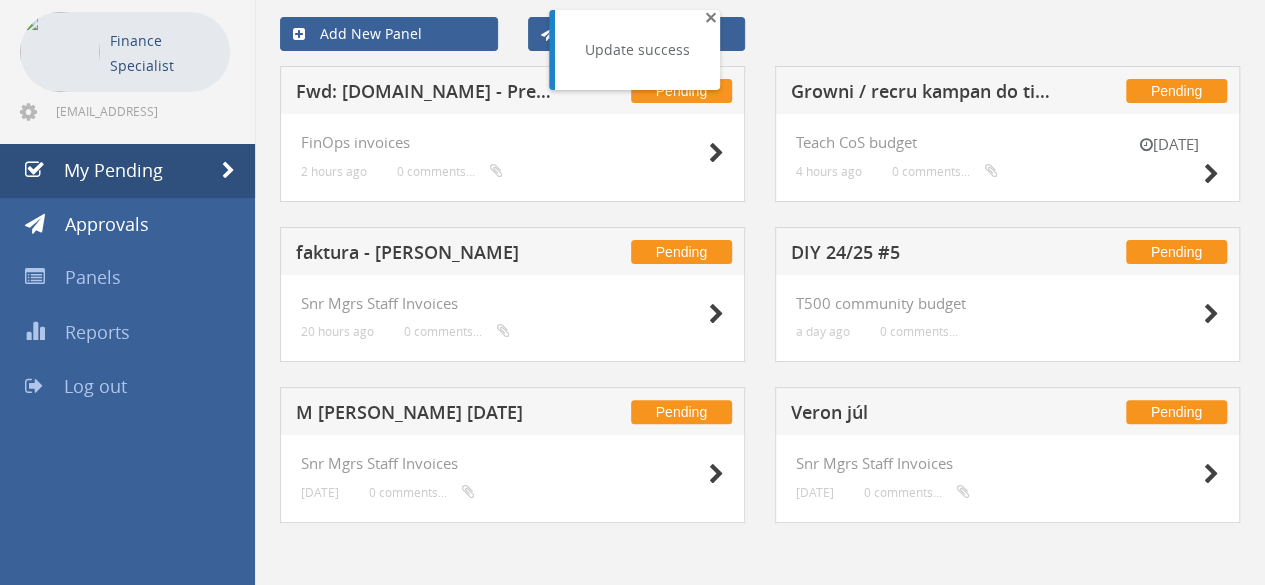 click on "×" at bounding box center (711, 17) 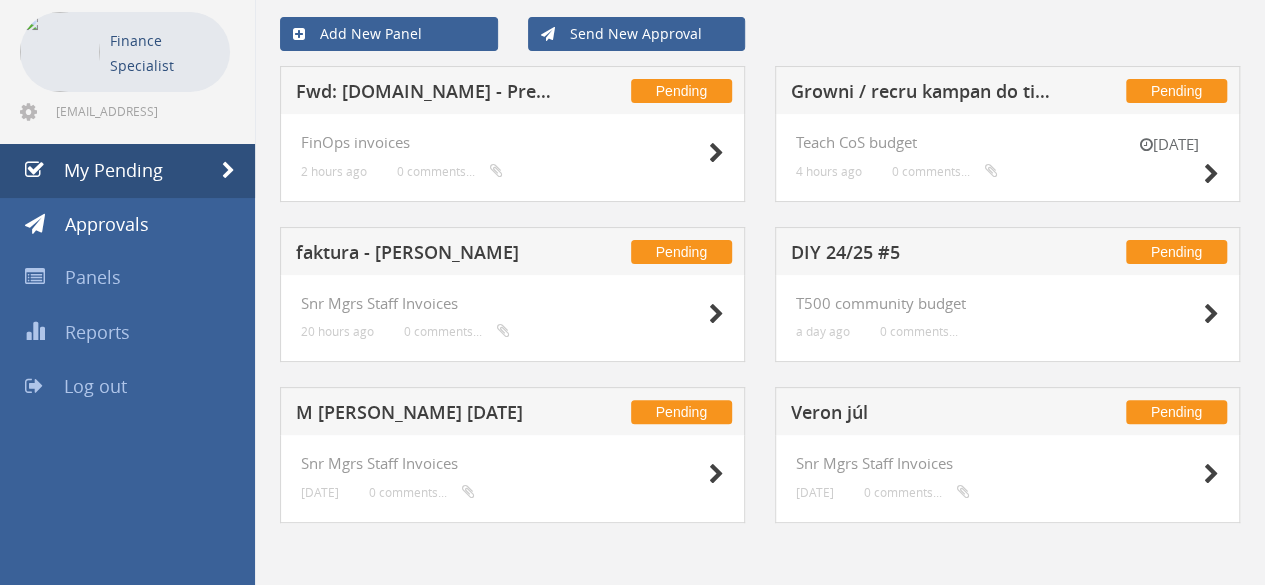 click on "faktura - [PERSON_NAME]" at bounding box center [426, 255] 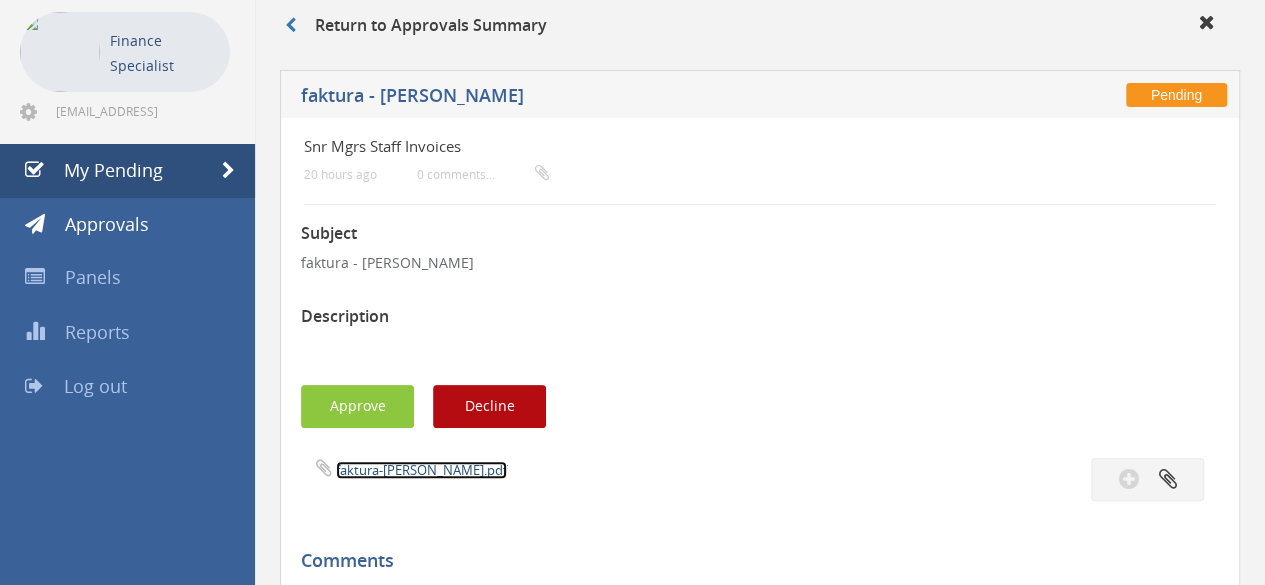 click on "faktura-[PERSON_NAME].pdf" at bounding box center [421, 470] 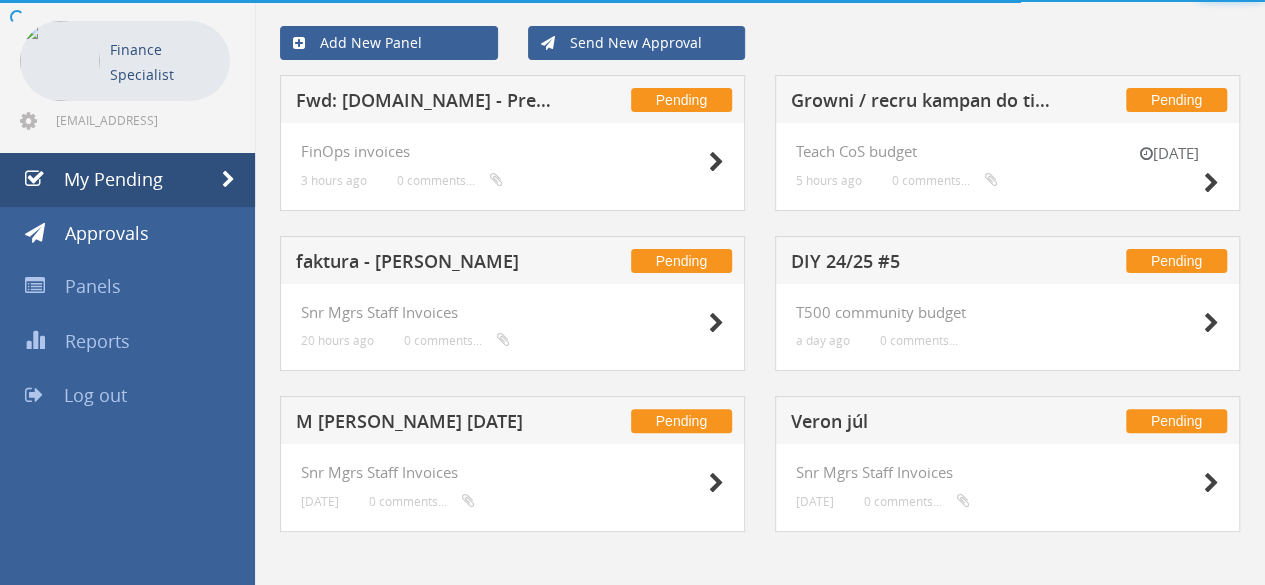 scroll, scrollTop: 89, scrollLeft: 0, axis: vertical 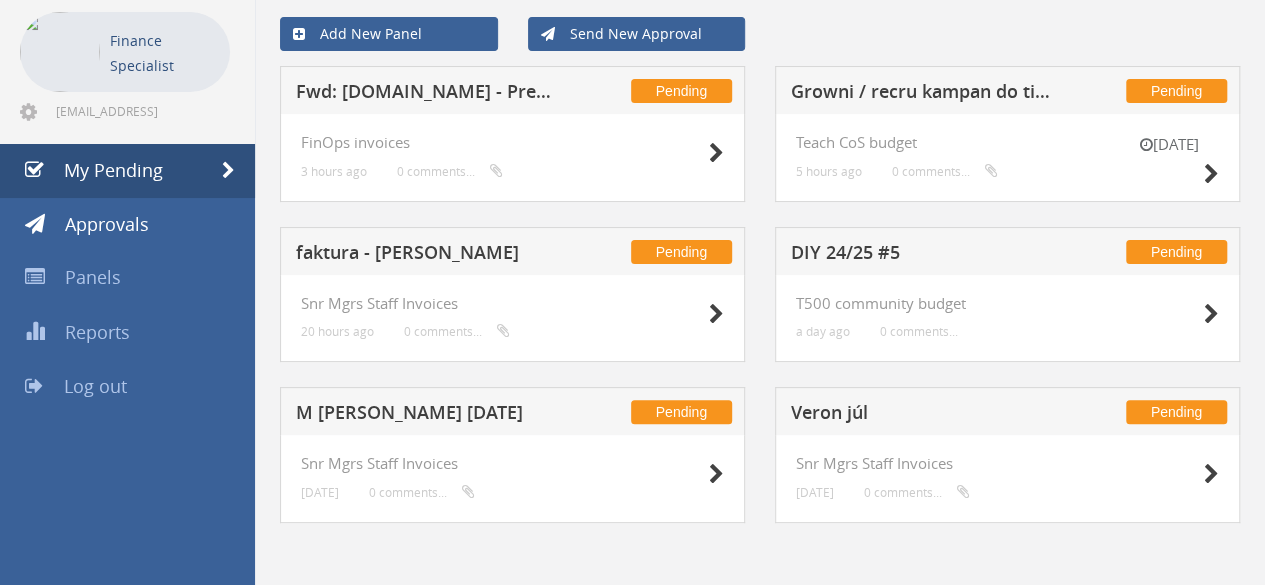drag, startPoint x: 426, startPoint y: 250, endPoint x: 449, endPoint y: 250, distance: 23 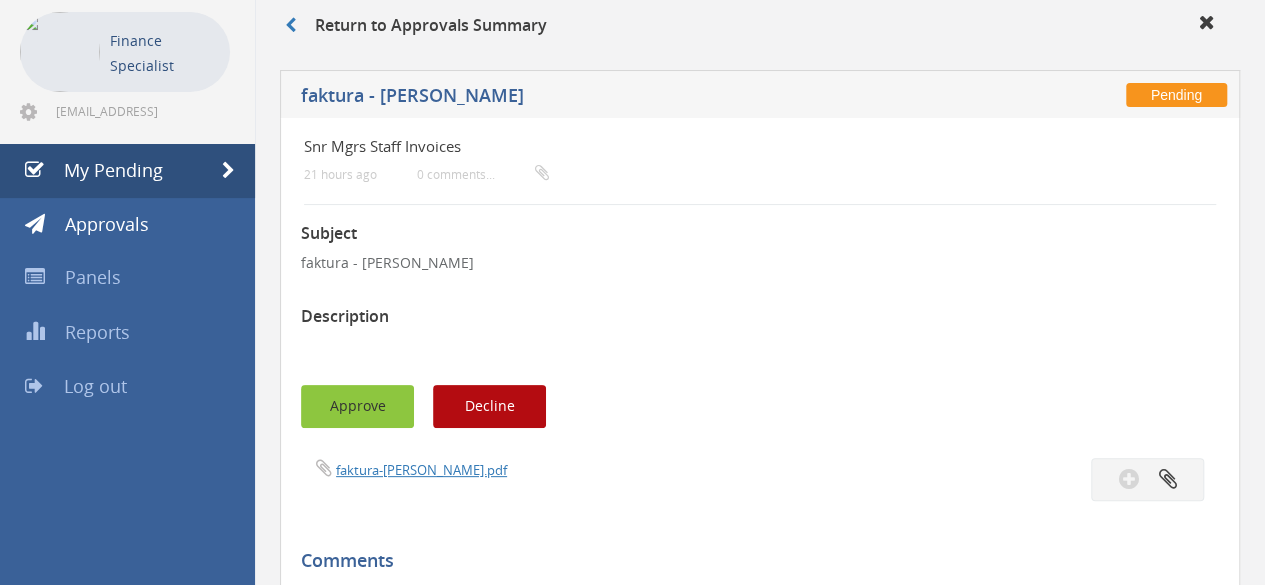 click on "Approve" at bounding box center [357, 406] 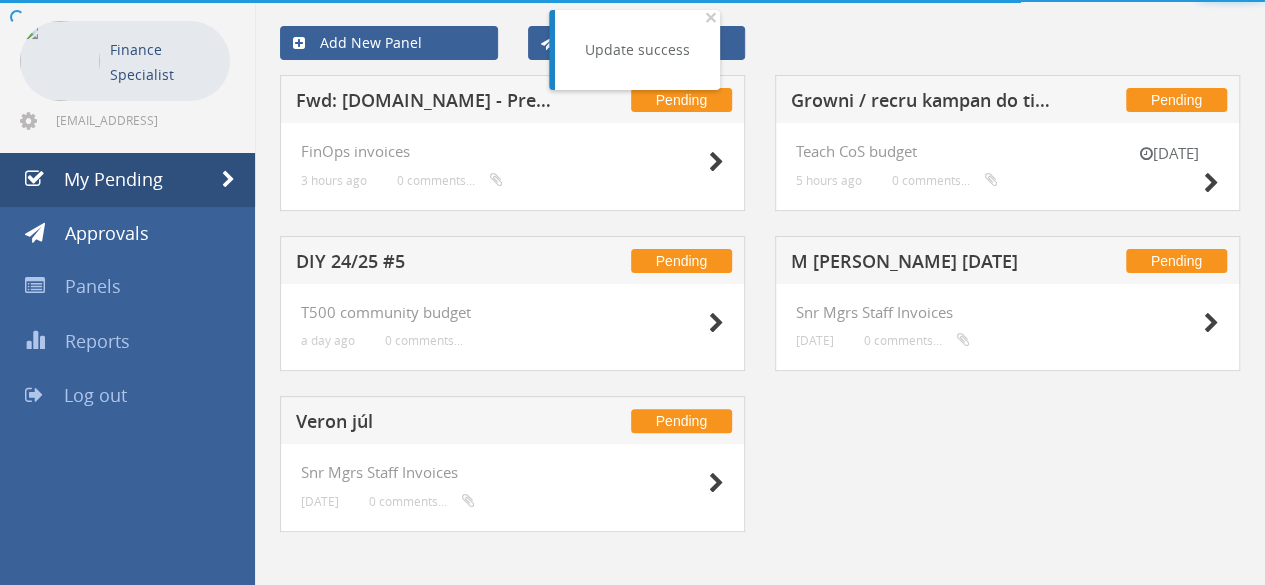 scroll, scrollTop: 89, scrollLeft: 0, axis: vertical 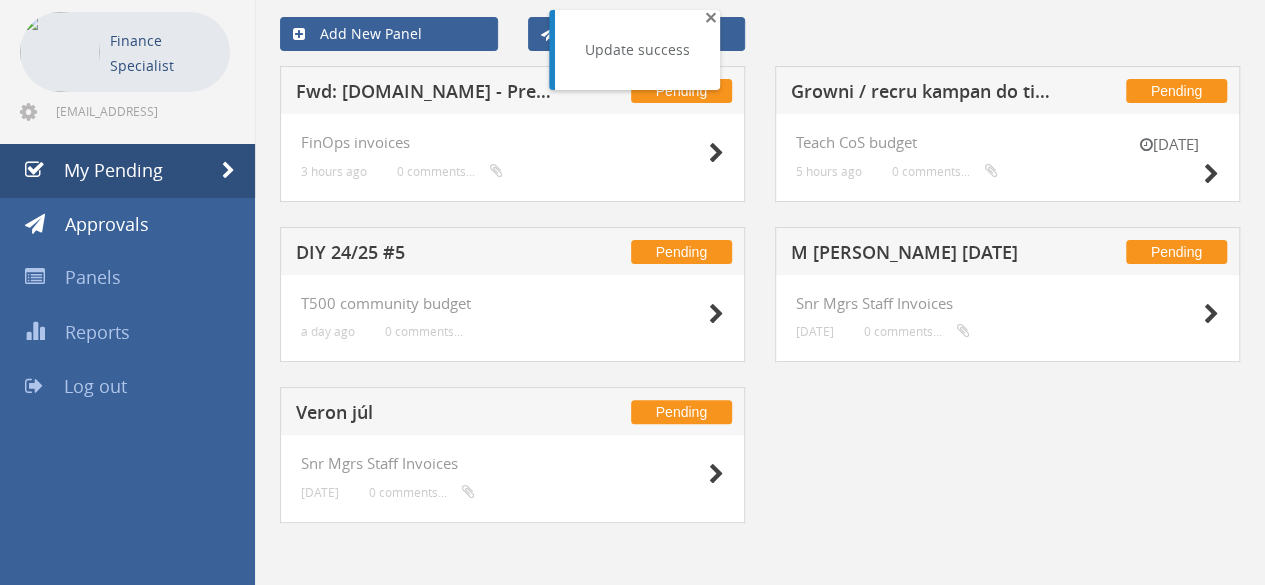 click on "×" at bounding box center [711, 17] 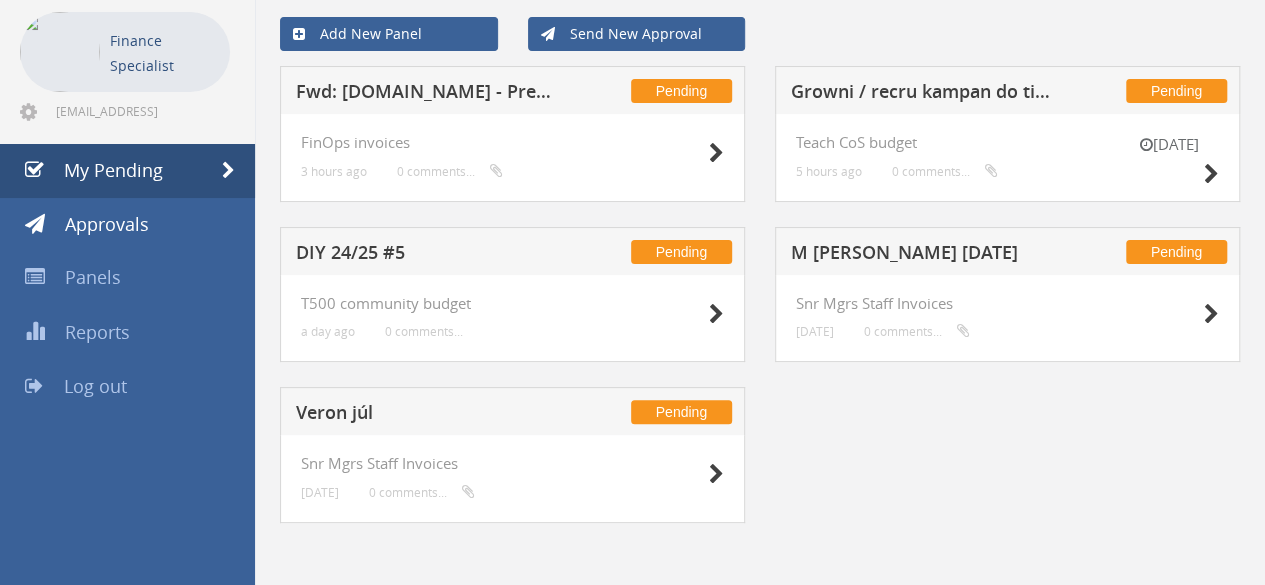 click on "Growni / recru kampan do timu" at bounding box center [921, 94] 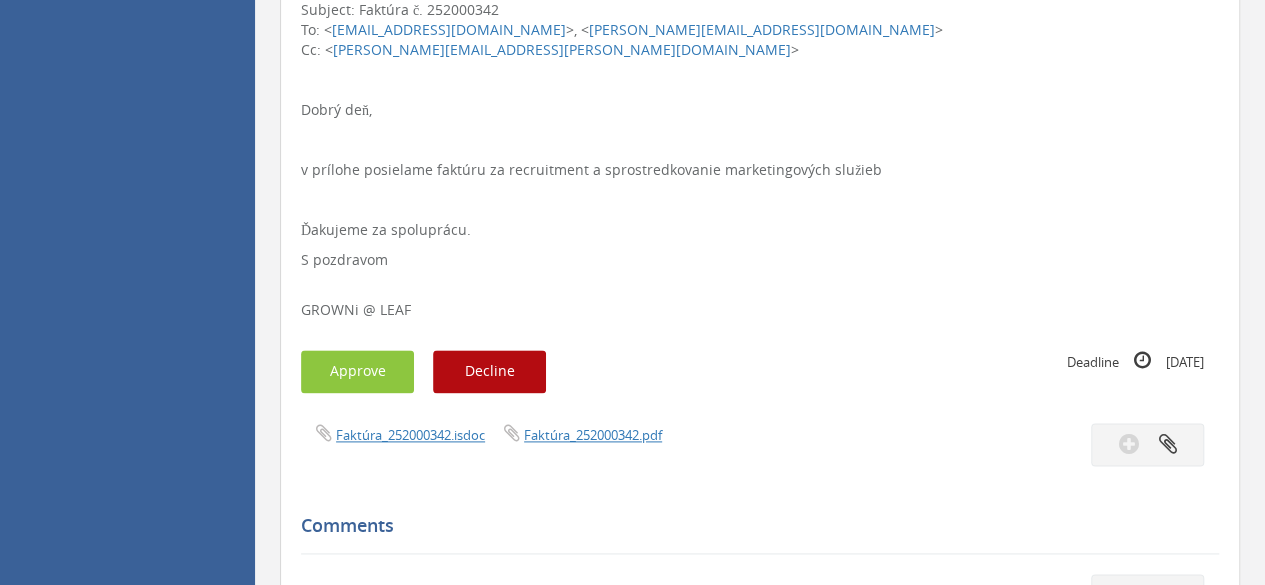 scroll, scrollTop: 1189, scrollLeft: 0, axis: vertical 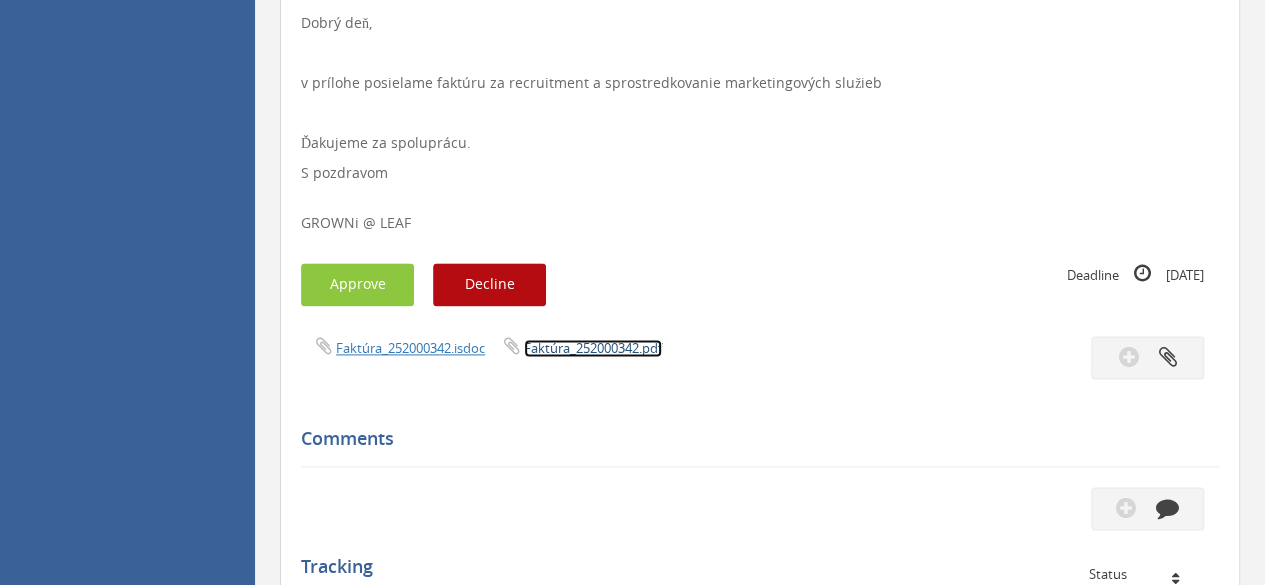 click on "Faktúra_252000342.pdf" at bounding box center (593, 348) 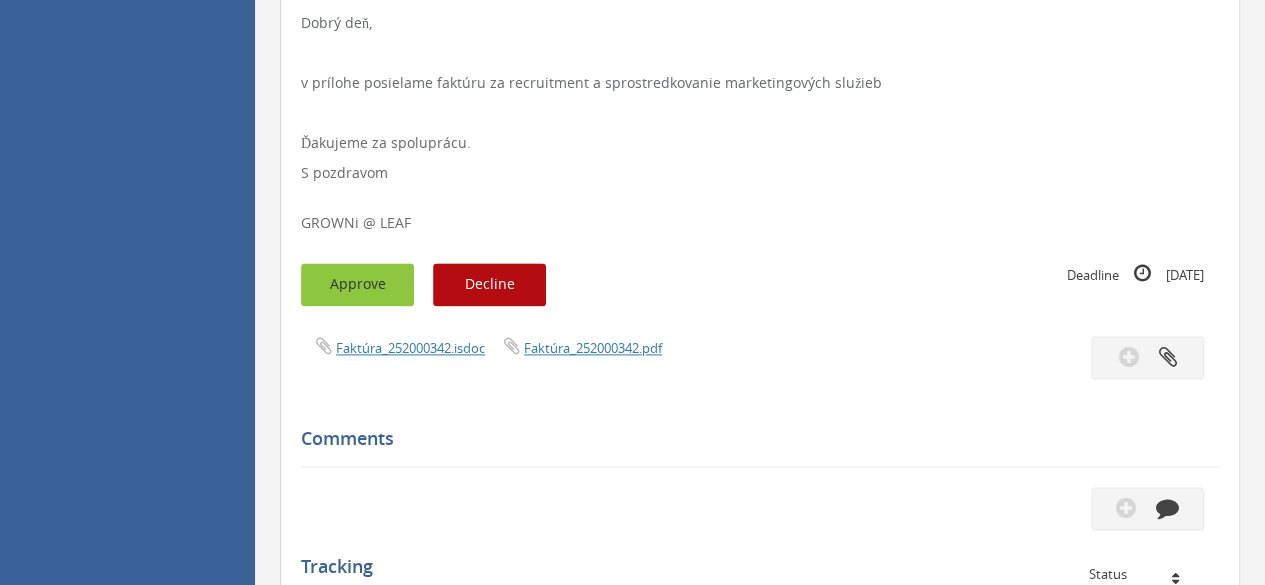 click on "Approve" at bounding box center [357, 284] 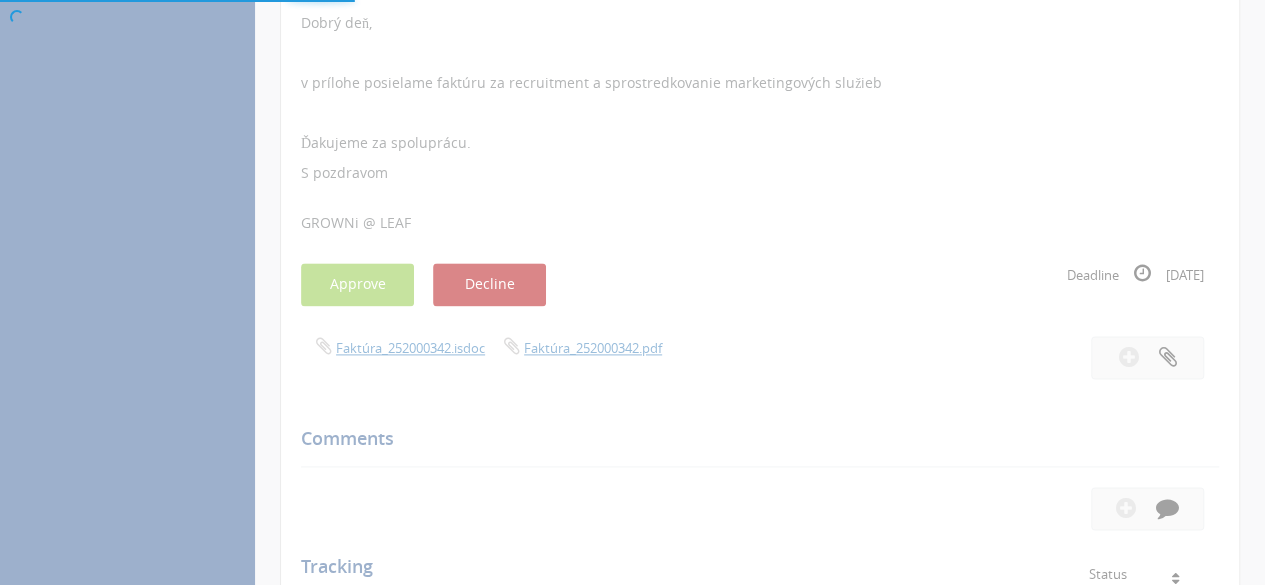 scroll, scrollTop: 80, scrollLeft: 0, axis: vertical 